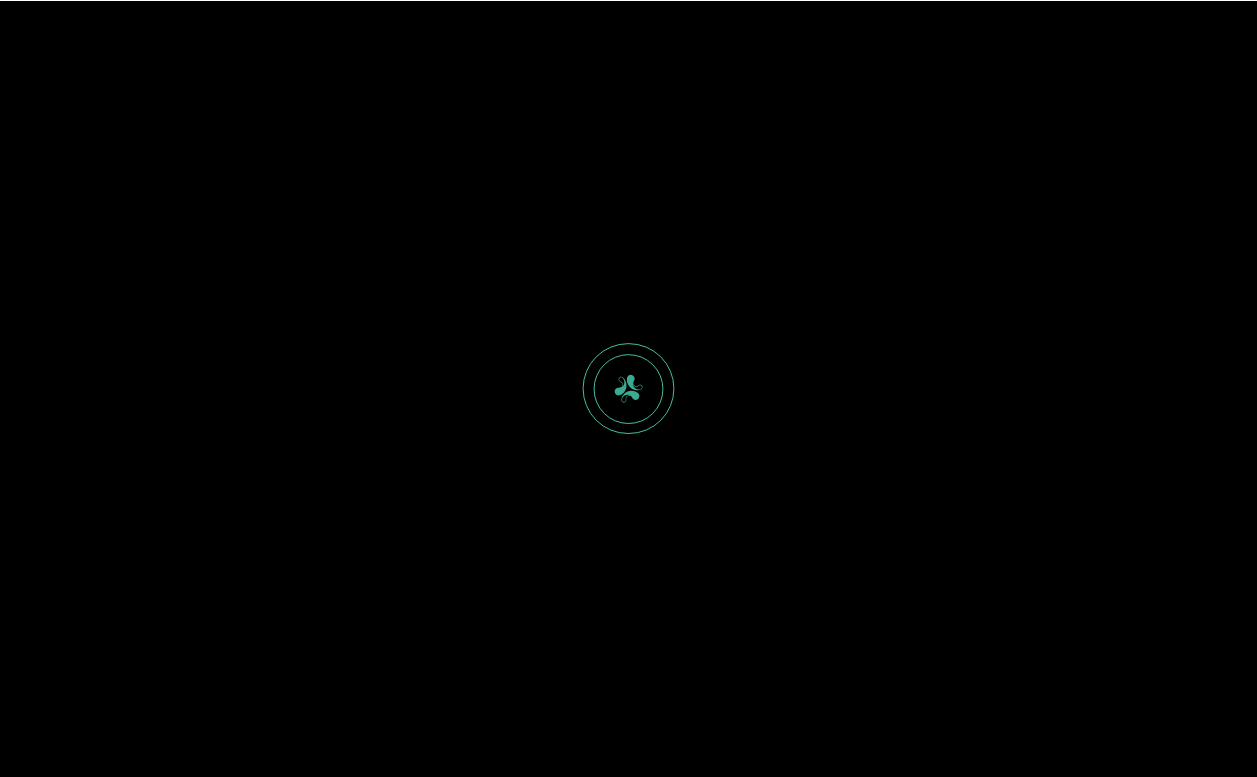 scroll, scrollTop: 0, scrollLeft: 0, axis: both 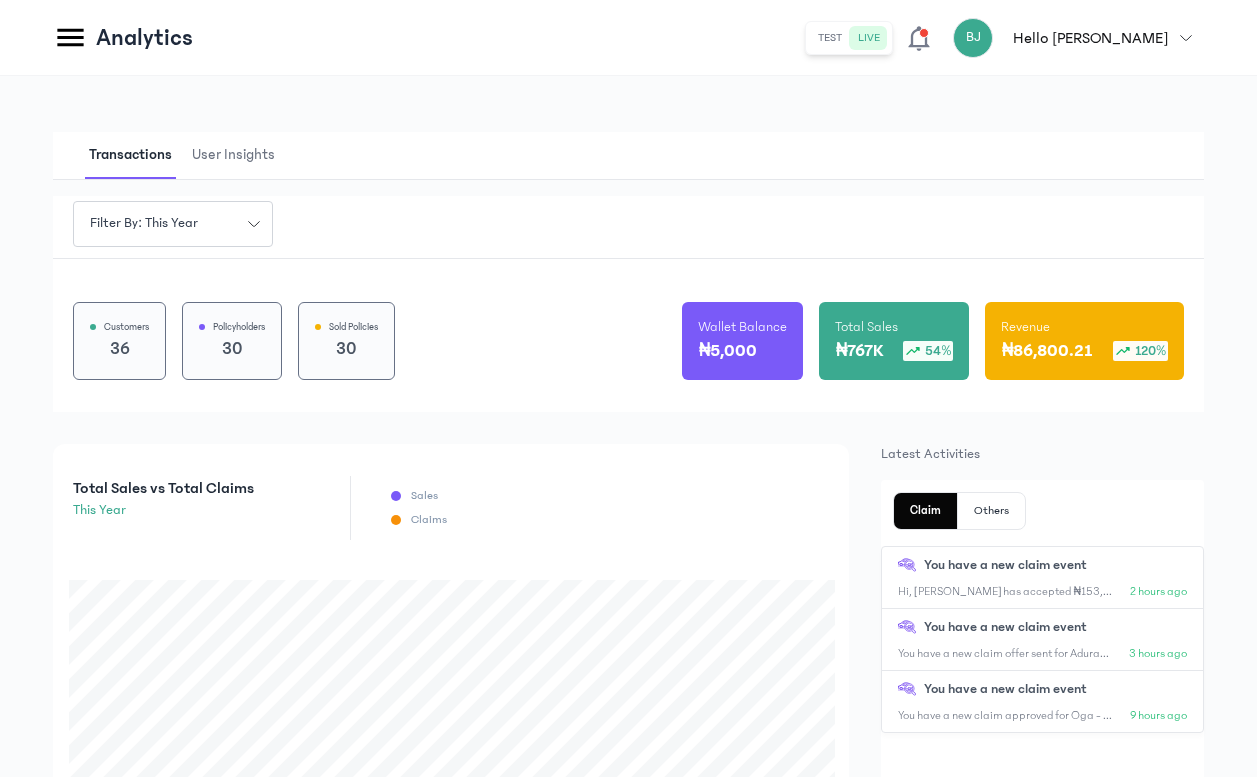 click on "Hello [PERSON_NAME]" at bounding box center [1090, 38] 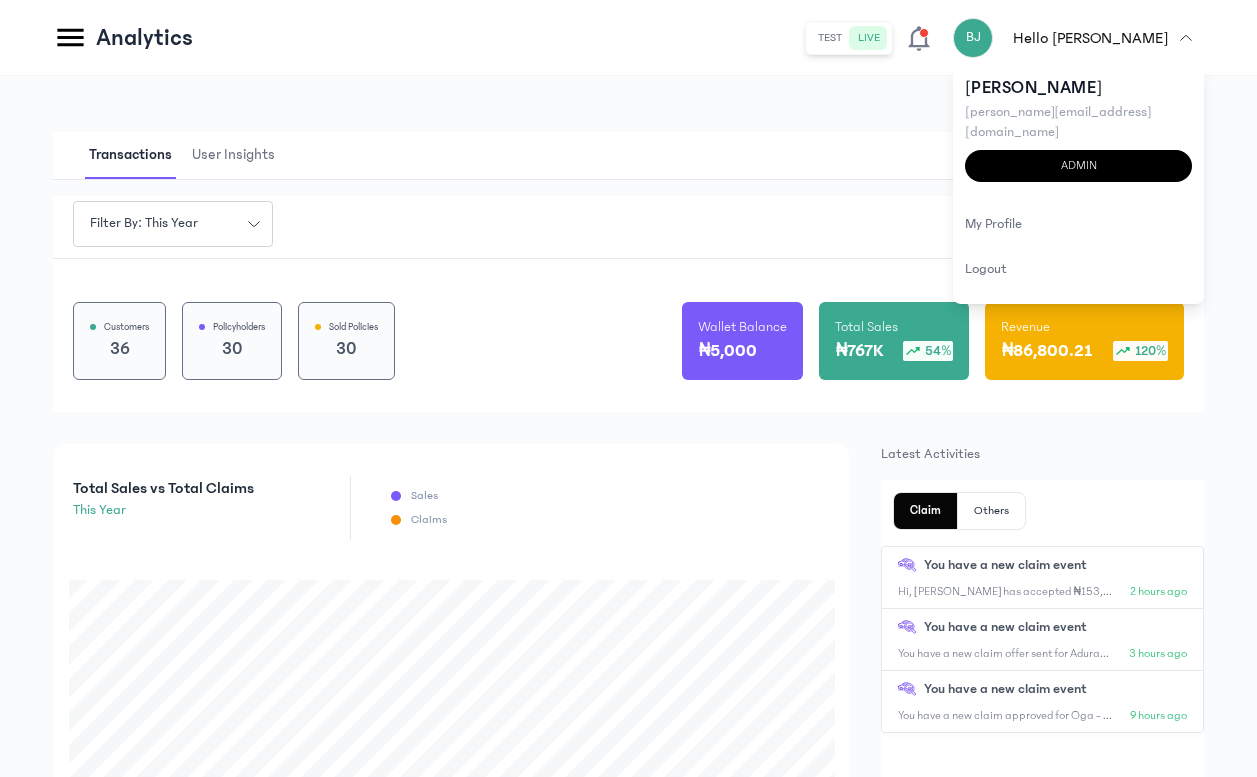 click on "Transactions User Insights" at bounding box center [628, 156] 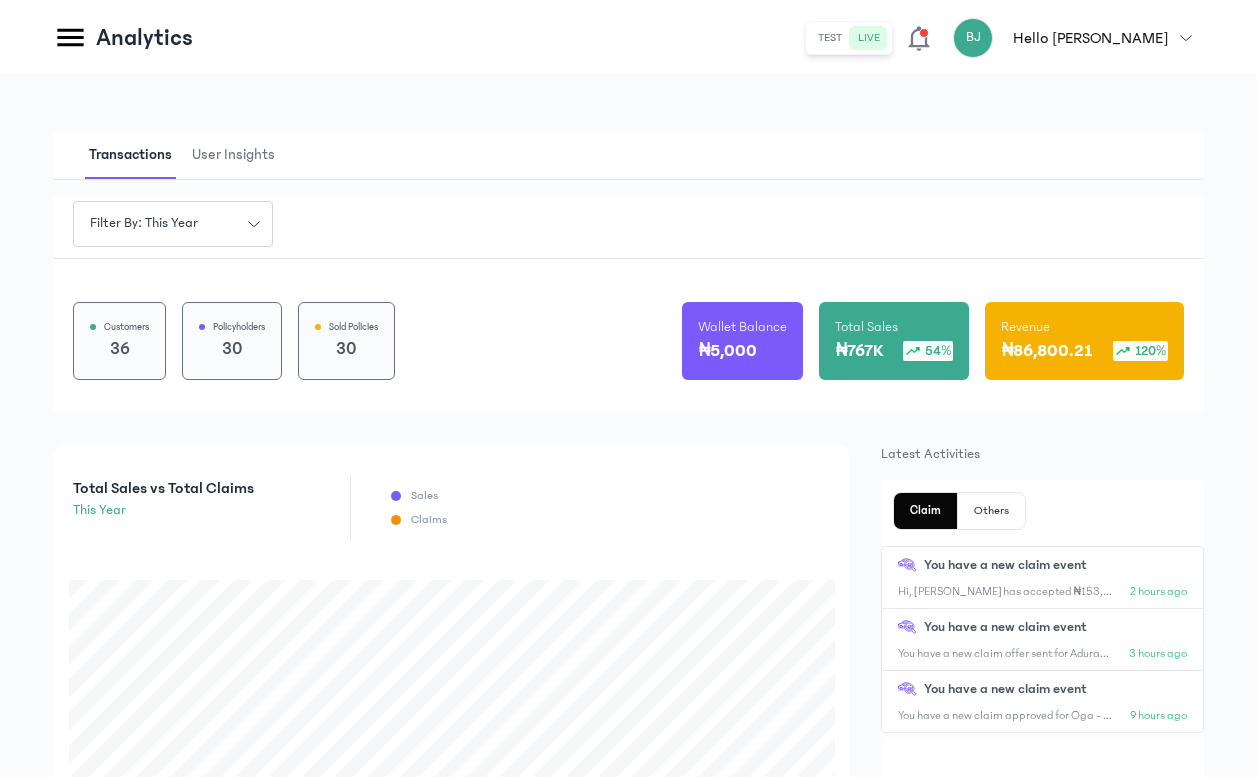 click 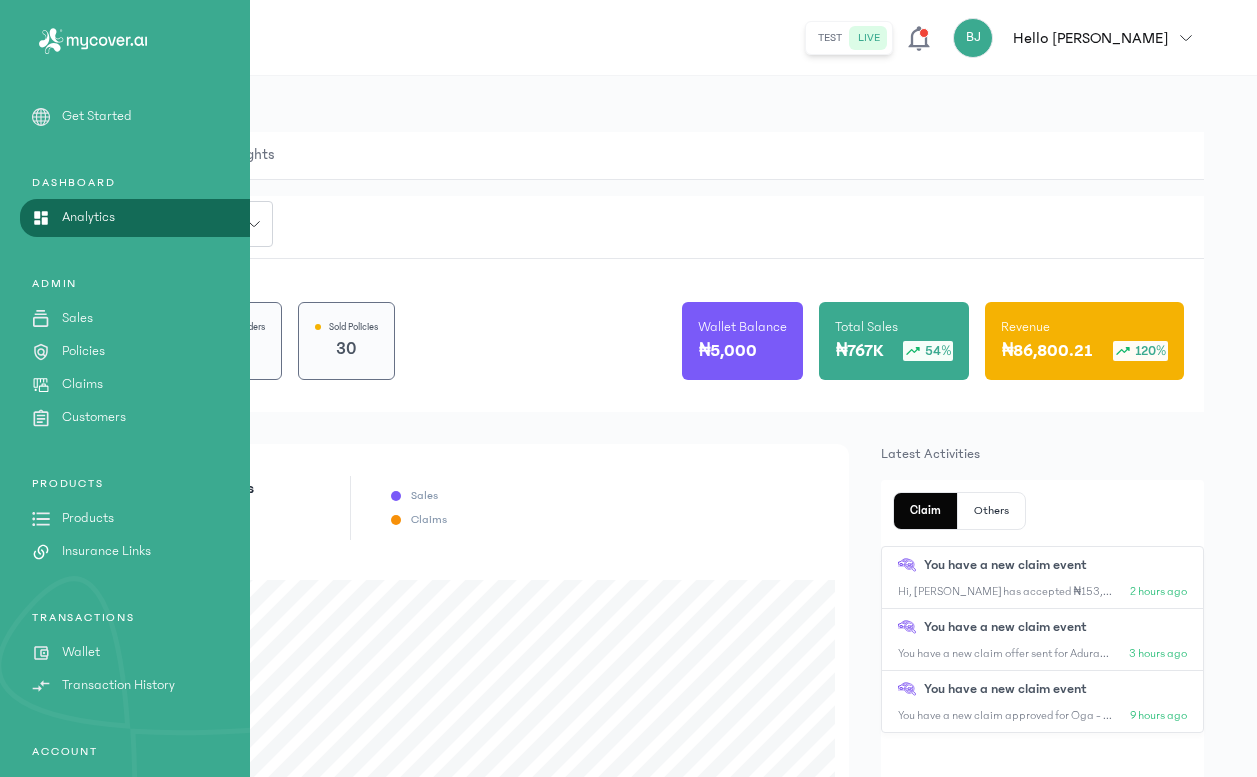 click on "Claims" at bounding box center (82, 384) 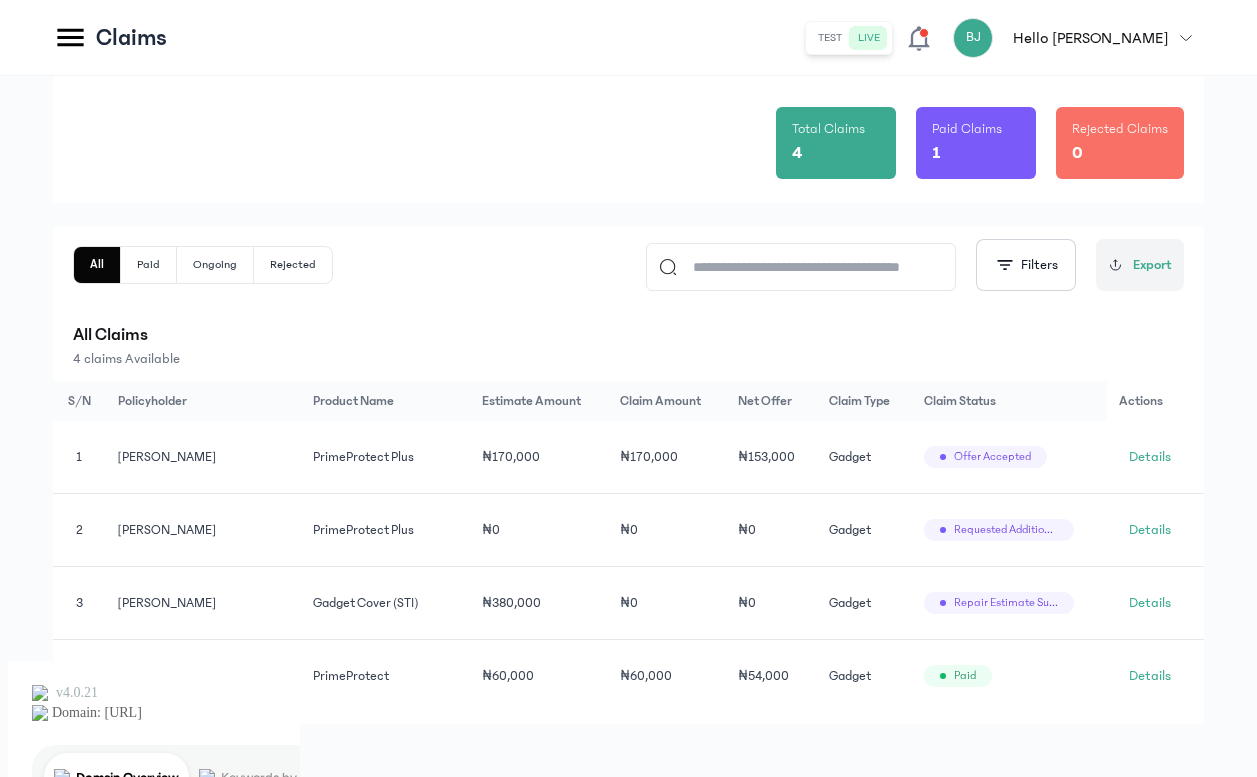 scroll, scrollTop: 135, scrollLeft: 0, axis: vertical 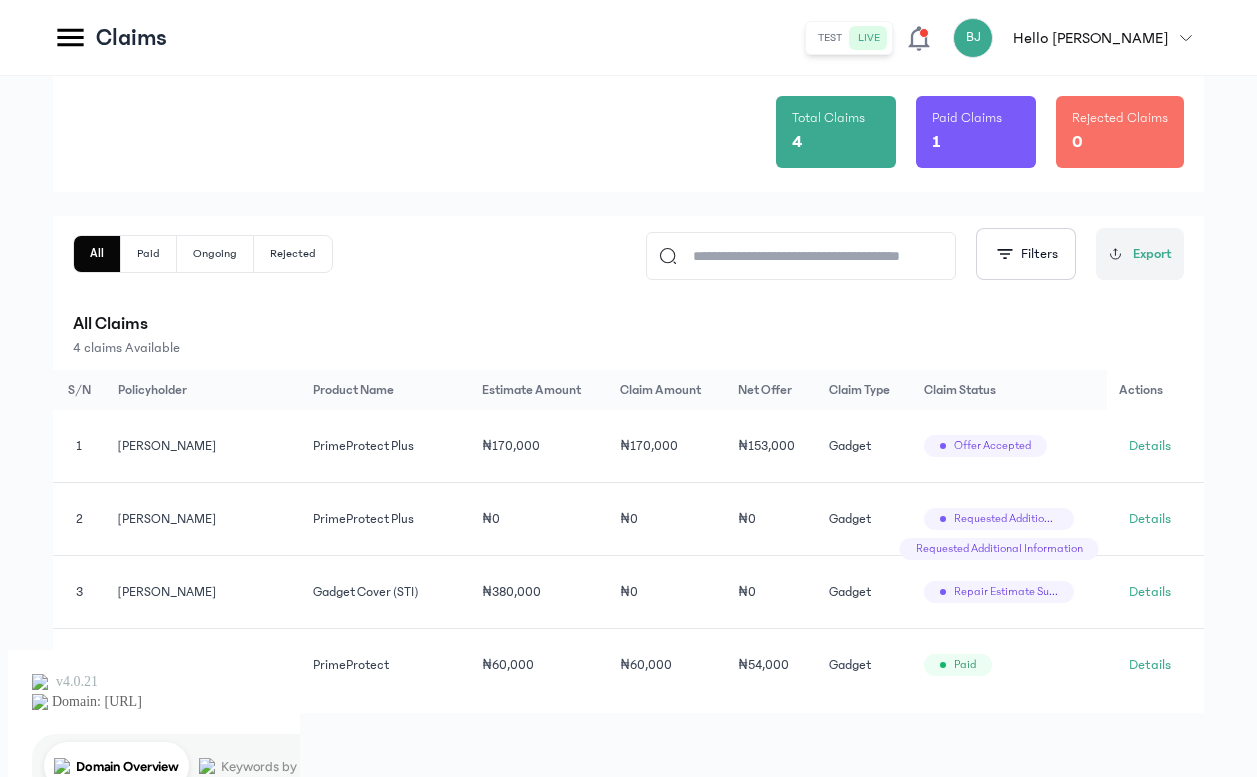click on "Requested additional information Requested additional information" 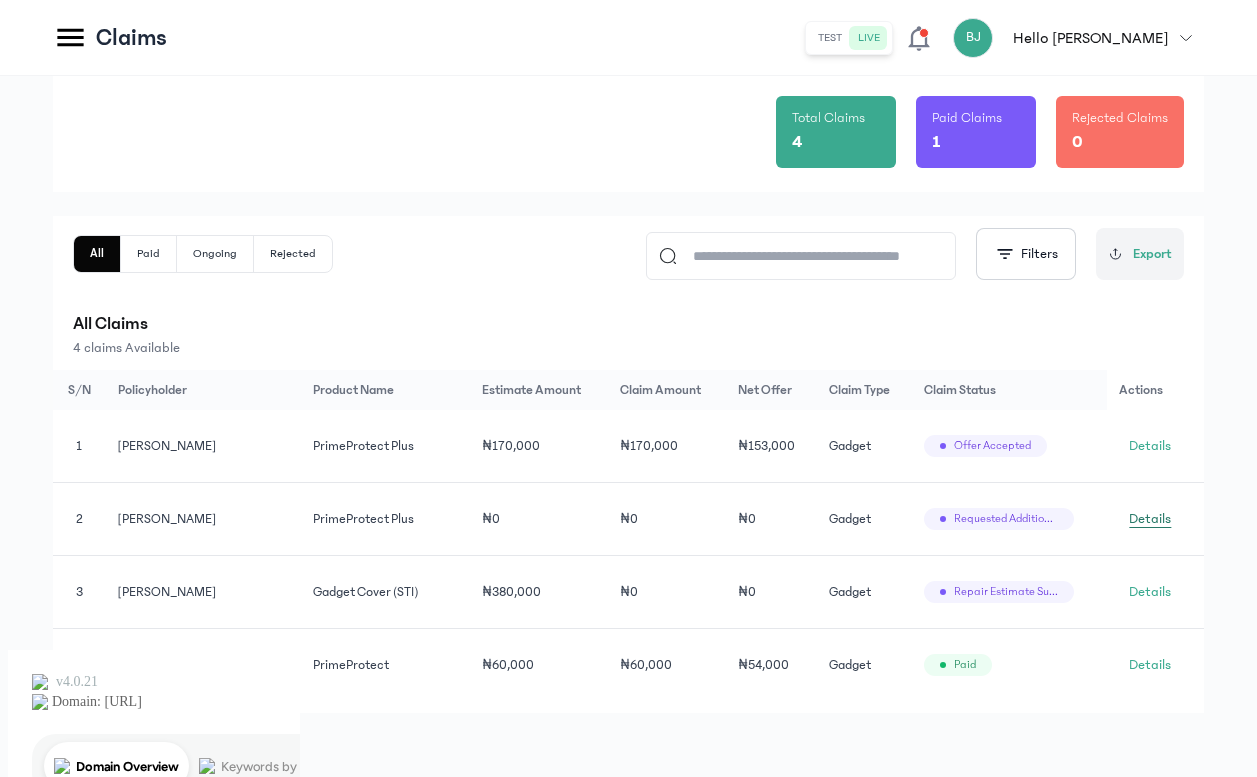 click on "Details" 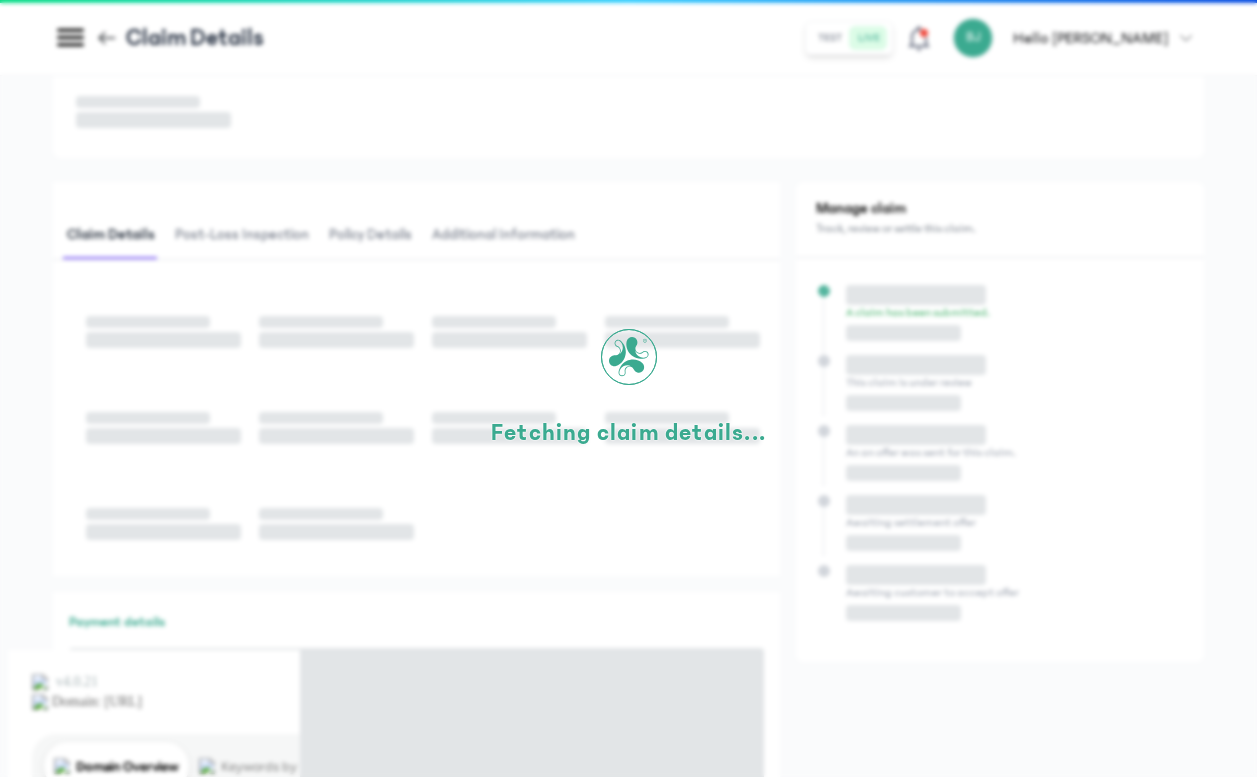 scroll, scrollTop: 0, scrollLeft: 0, axis: both 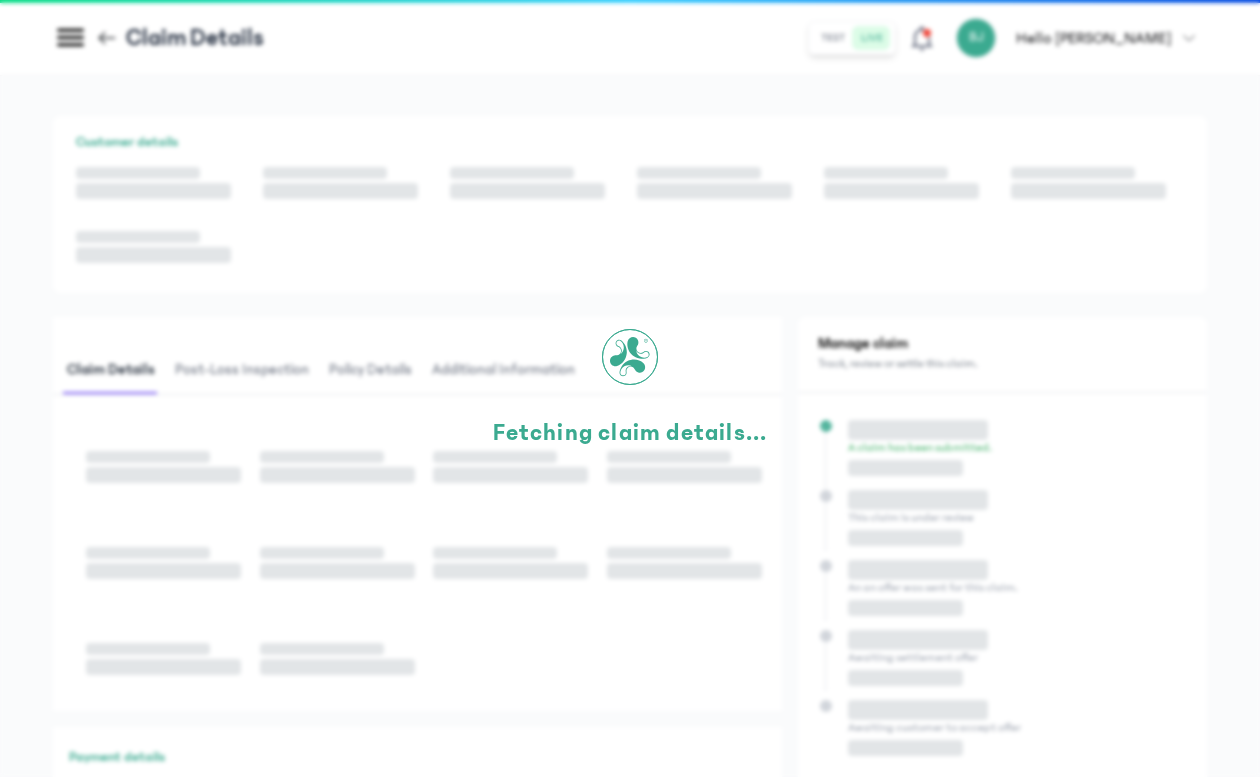 click on "Fetching claim details..." 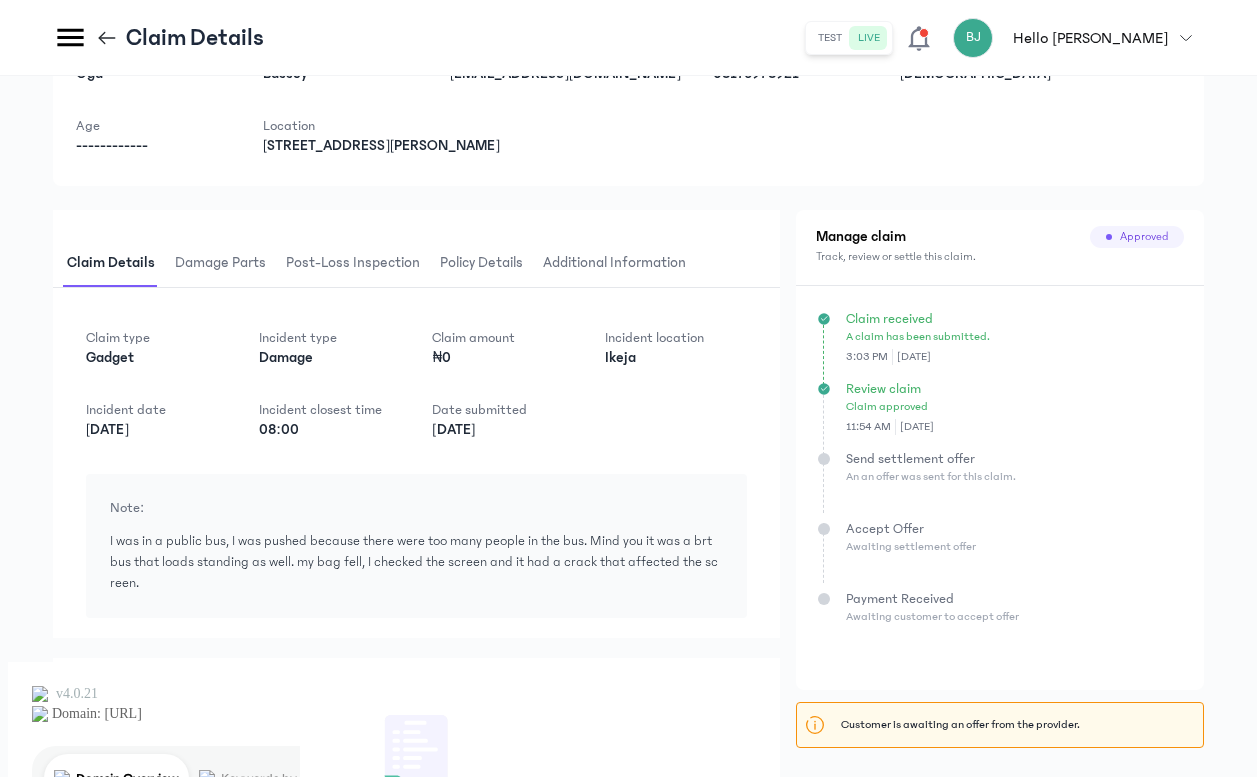 scroll, scrollTop: 0, scrollLeft: 0, axis: both 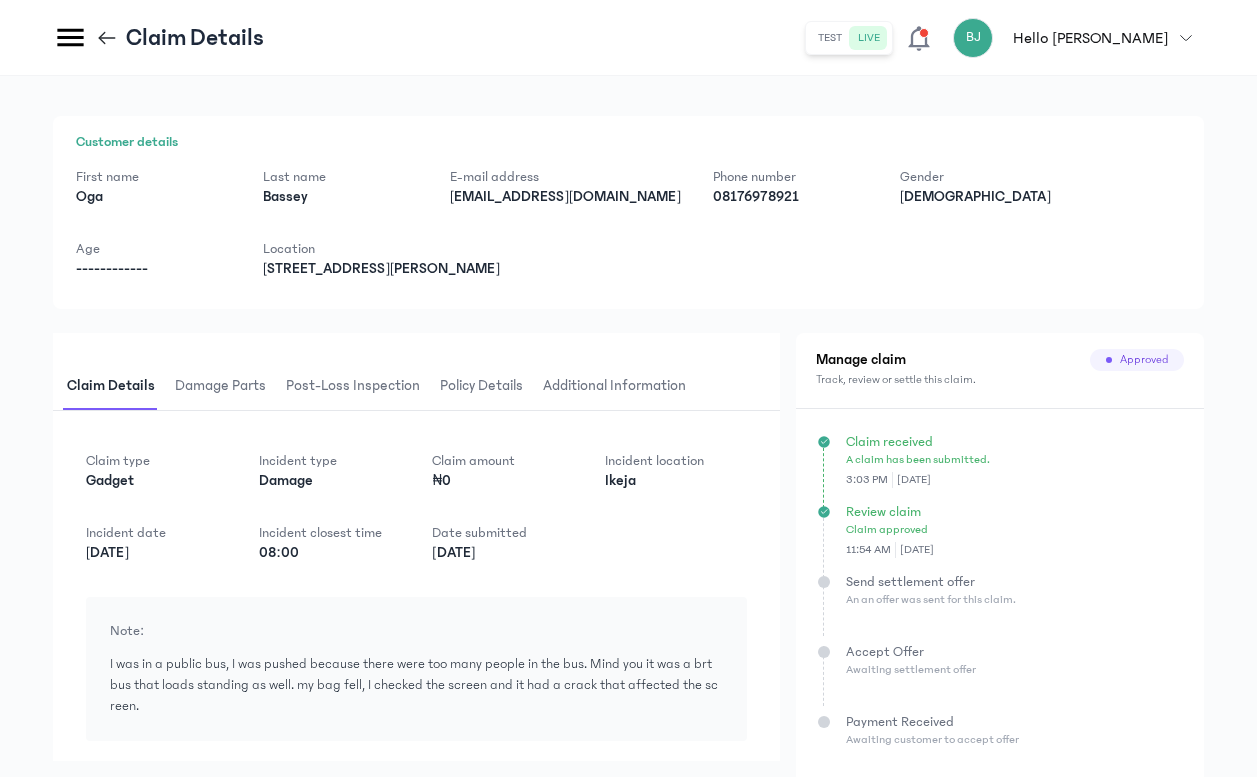 click on "Damage parts" at bounding box center (220, 386) 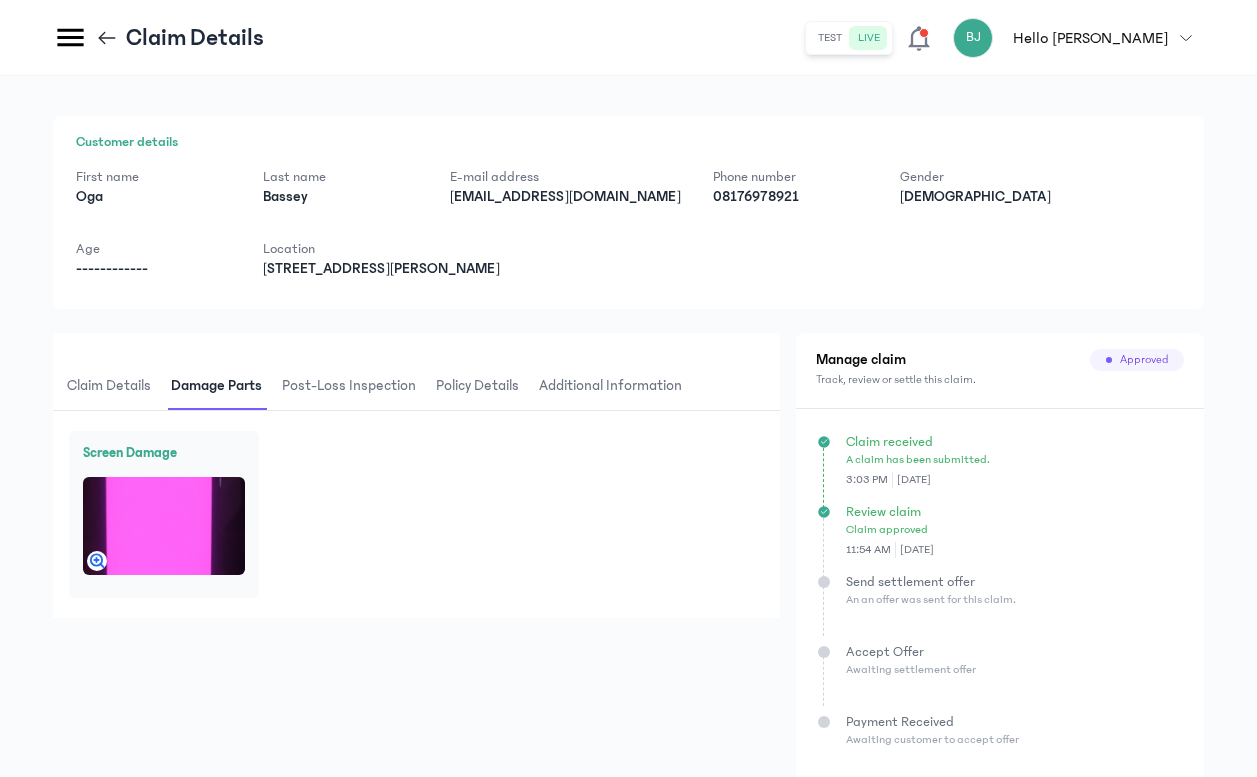 click on "Claim details" at bounding box center [109, 386] 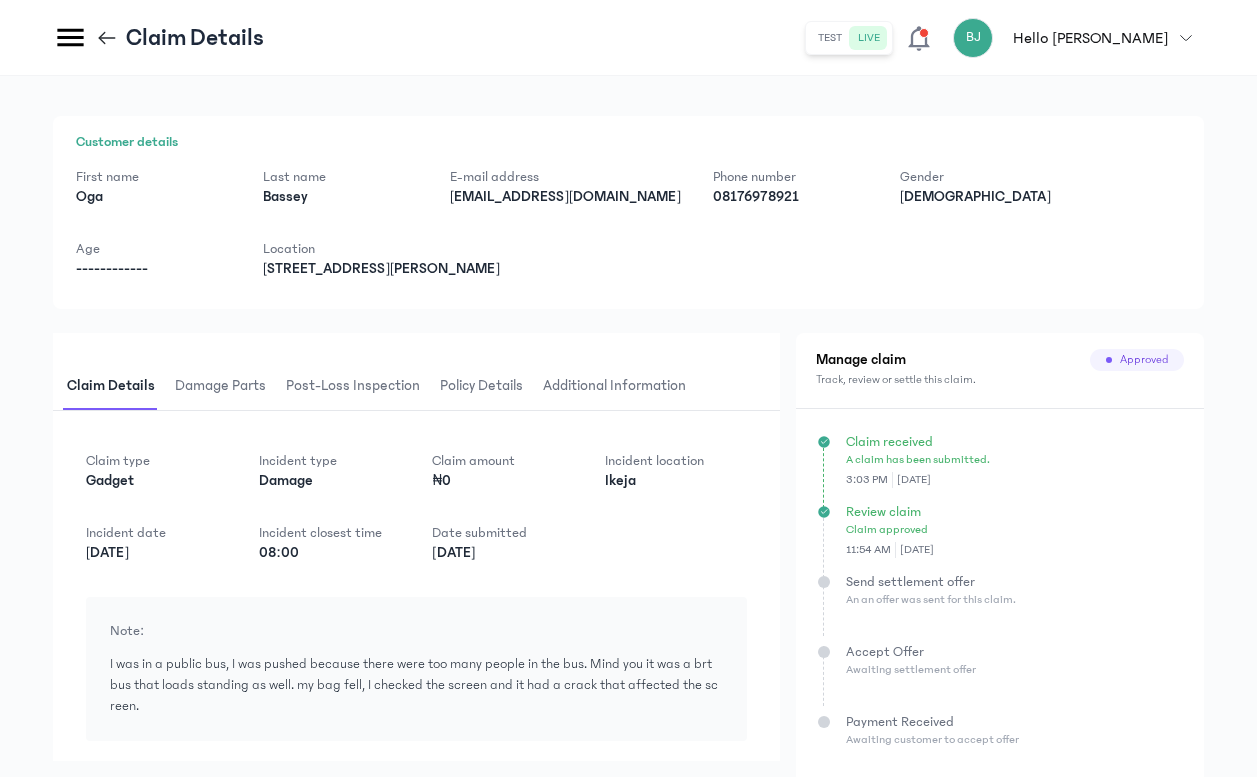 click 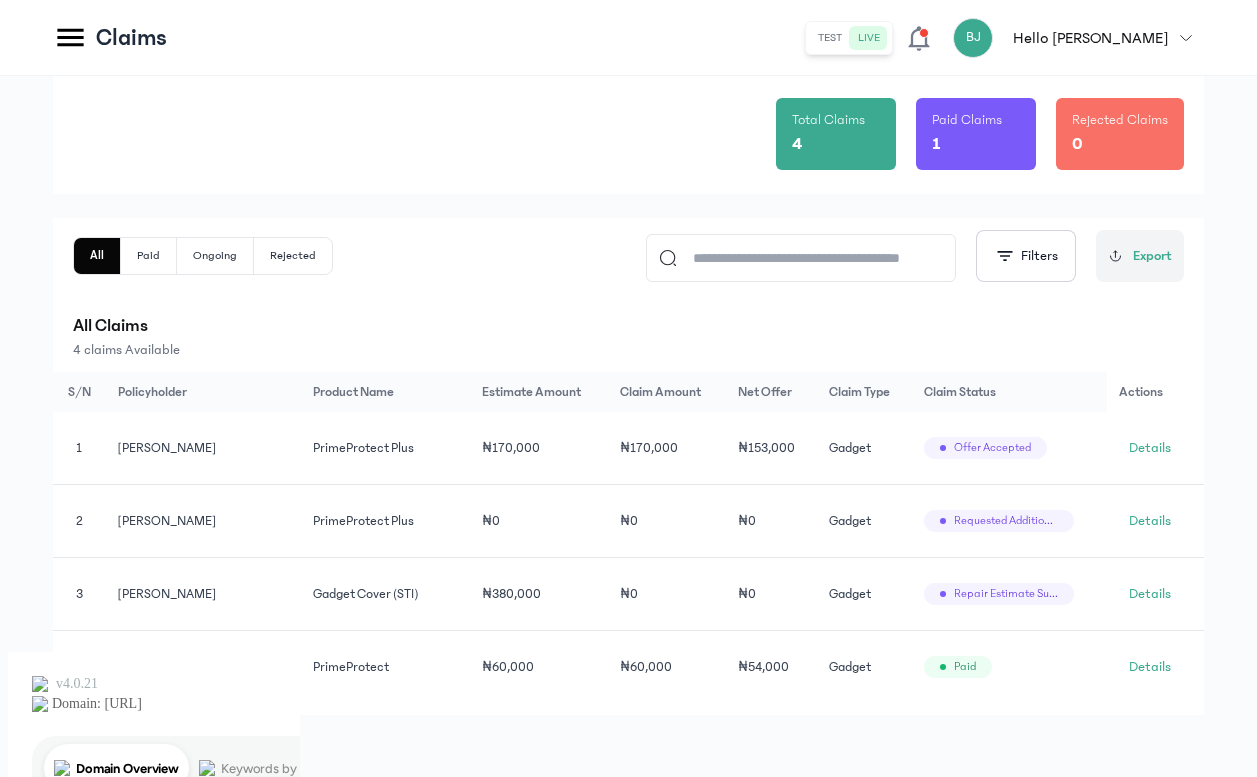 scroll, scrollTop: 135, scrollLeft: 0, axis: vertical 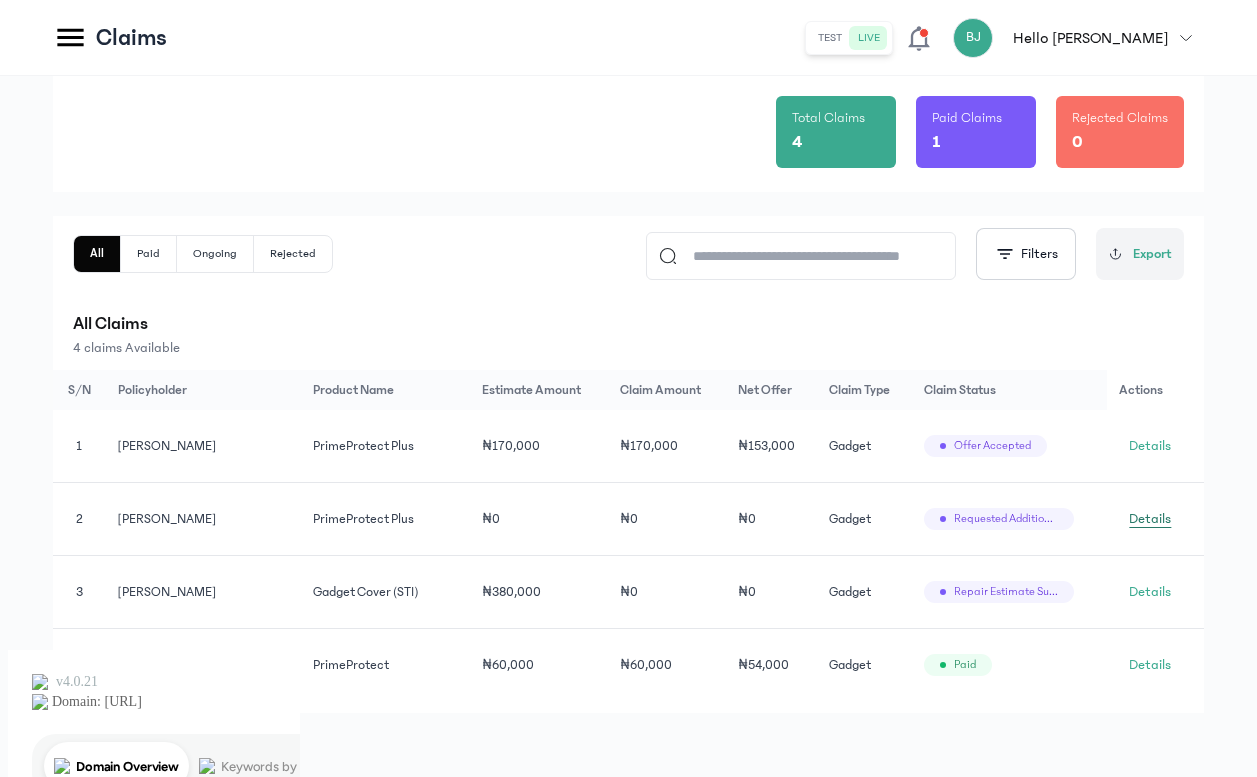 click on "Details" 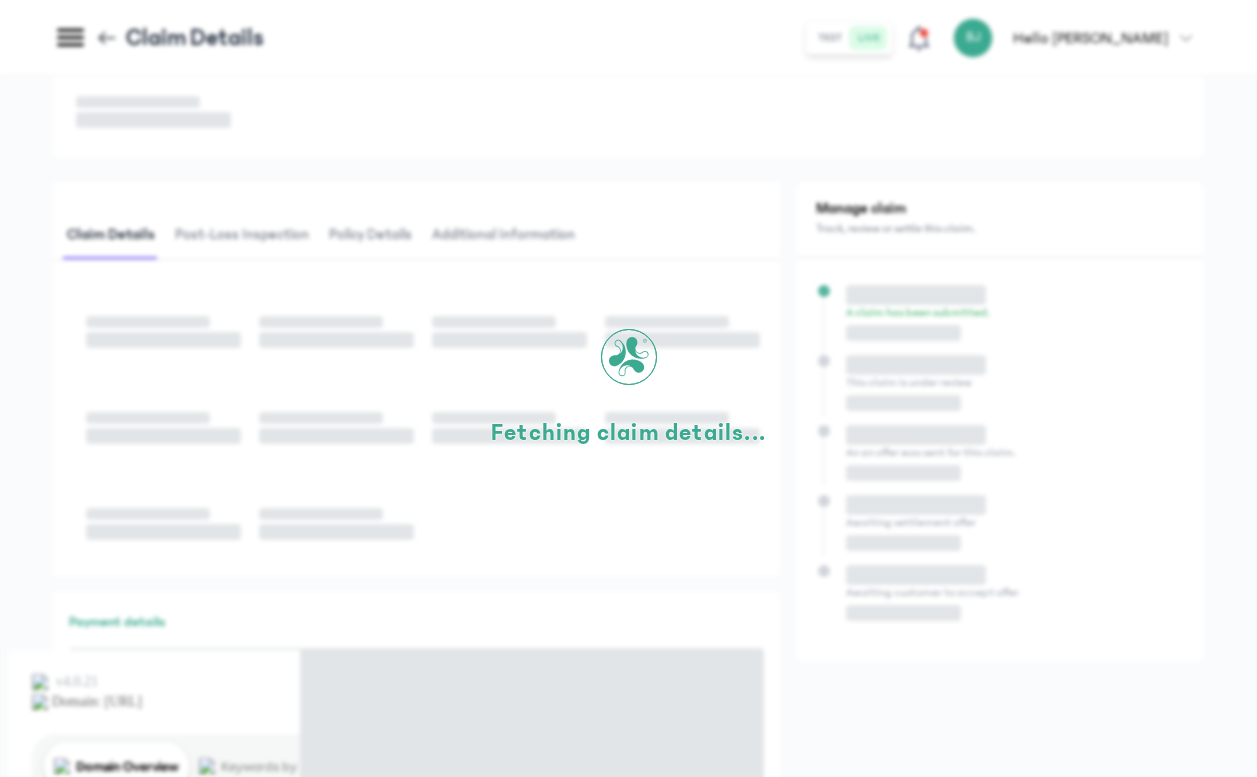 scroll, scrollTop: 0, scrollLeft: 0, axis: both 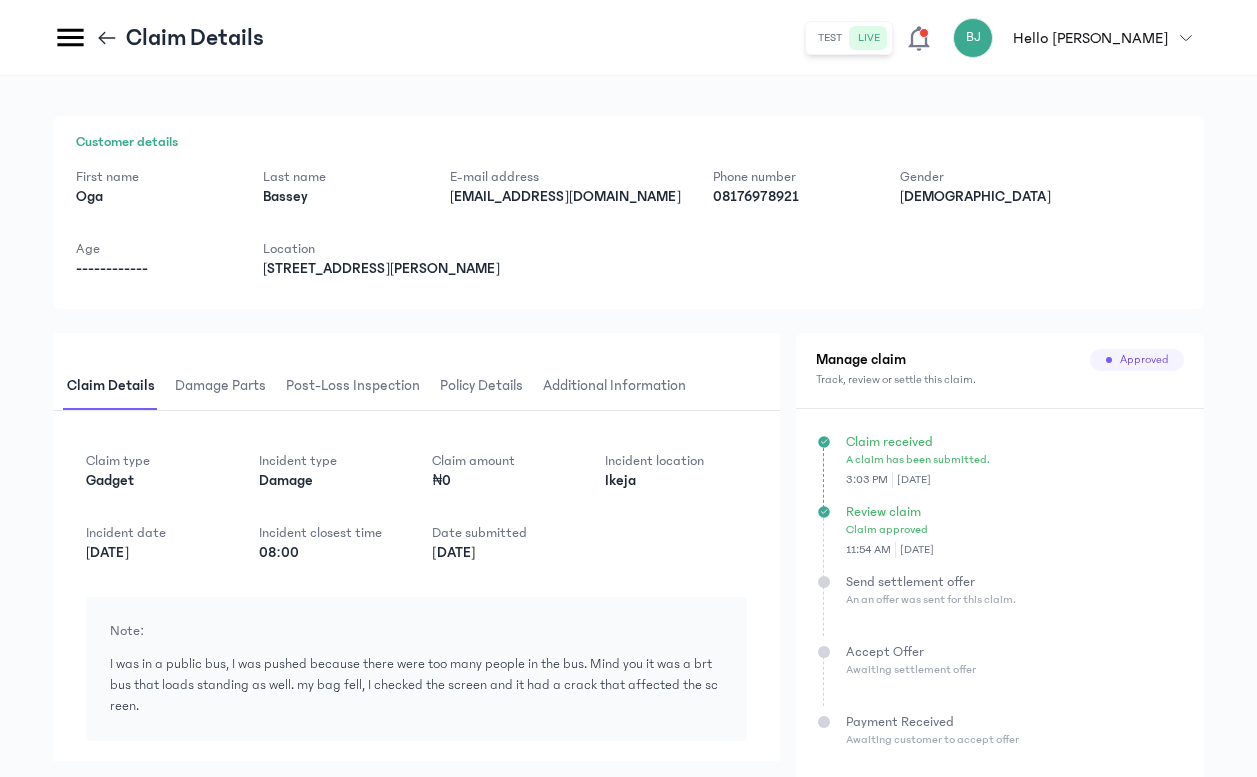 click on "Damage parts" at bounding box center (220, 386) 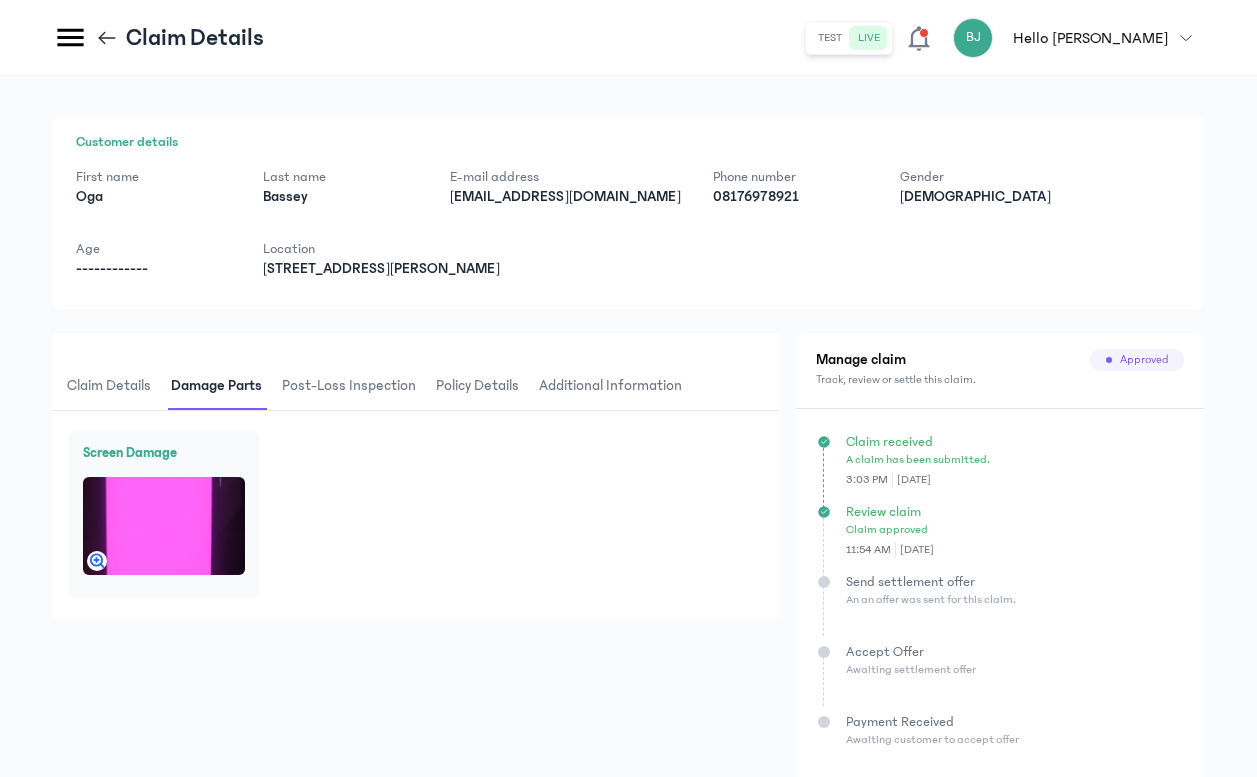 click on "Post-loss inspection" at bounding box center [349, 386] 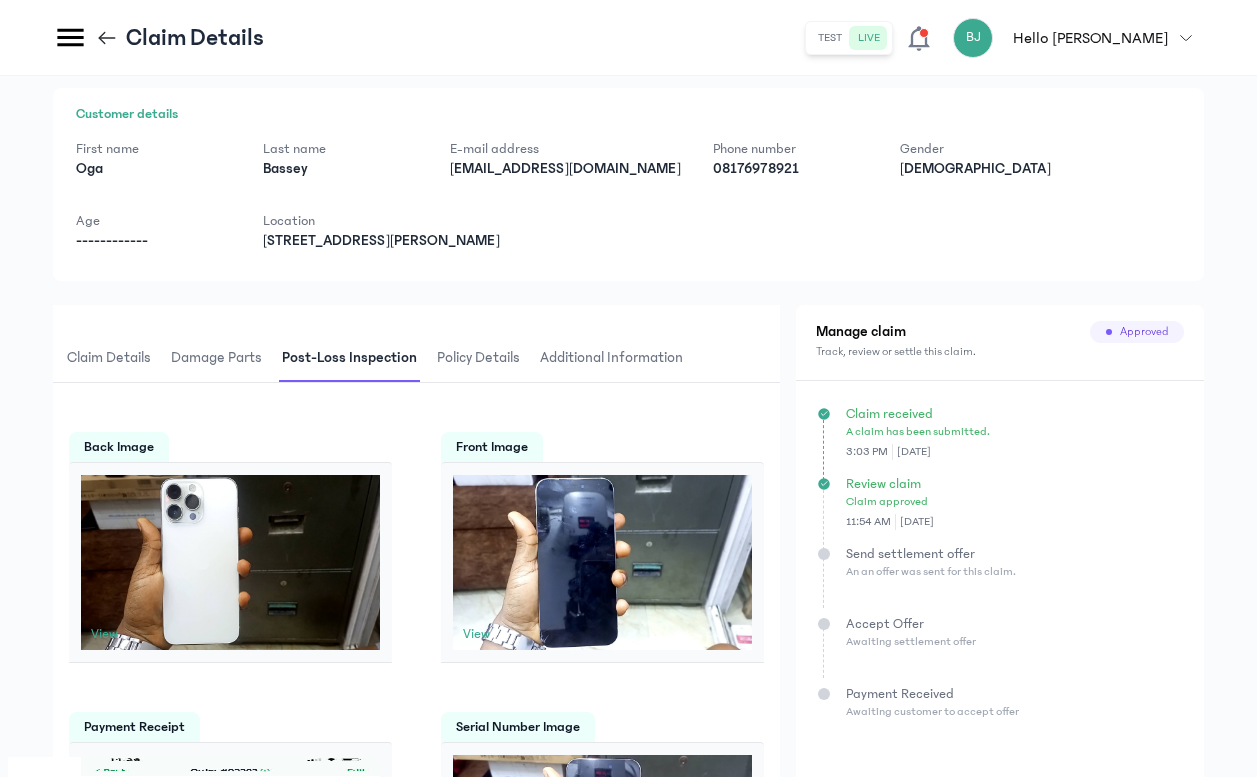 scroll, scrollTop: 17, scrollLeft: 0, axis: vertical 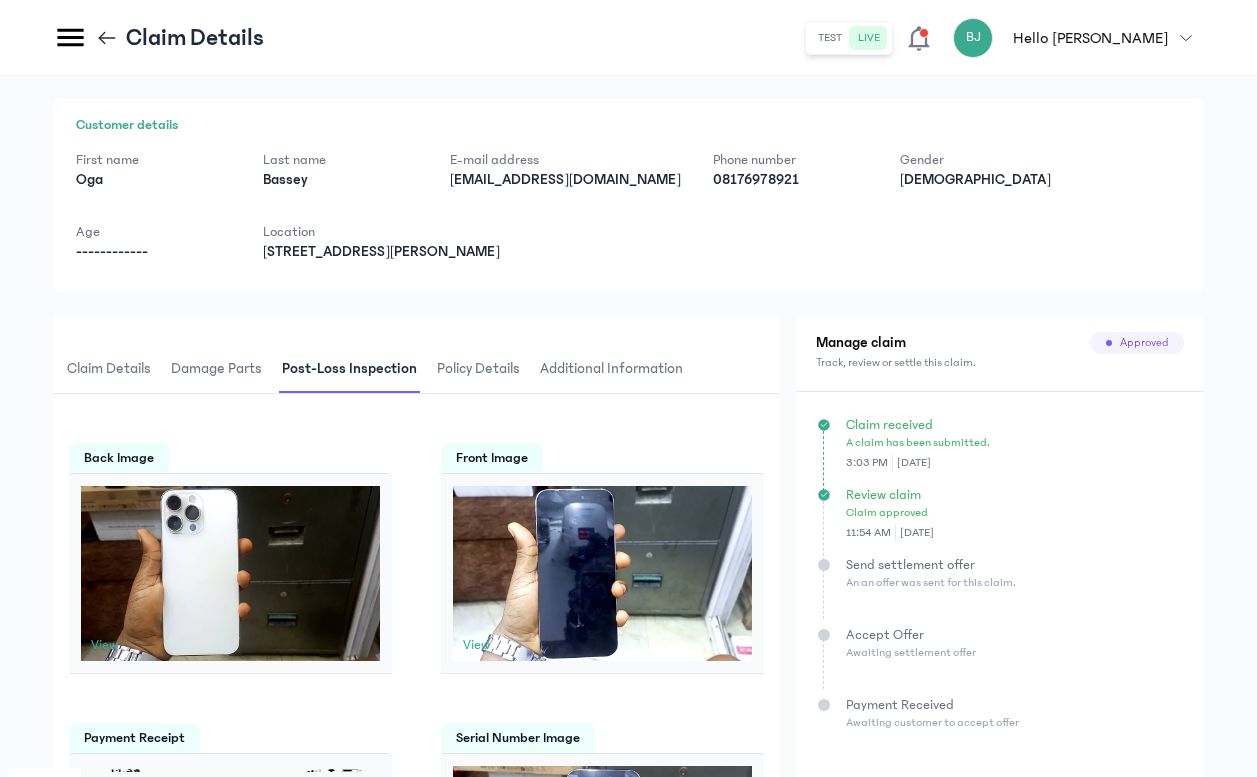 click on "Additional Information" at bounding box center [611, 369] 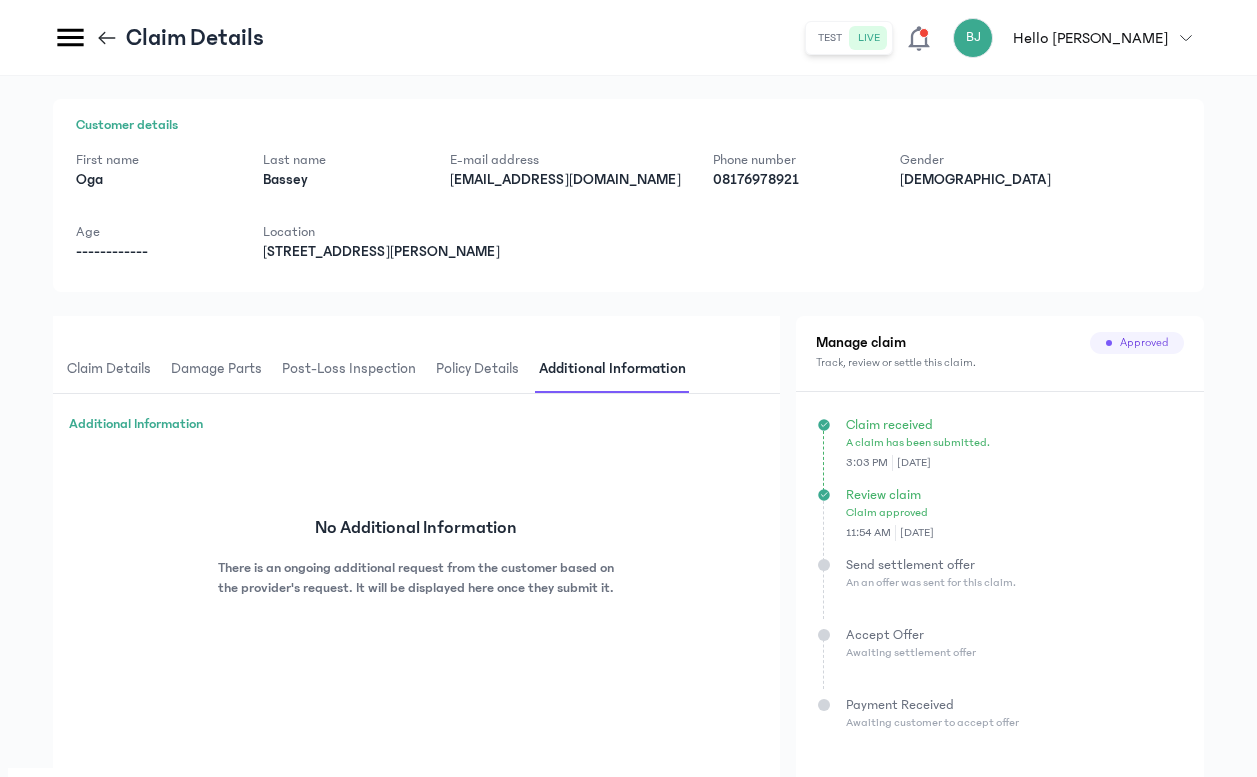 click on "Policy details" at bounding box center [477, 369] 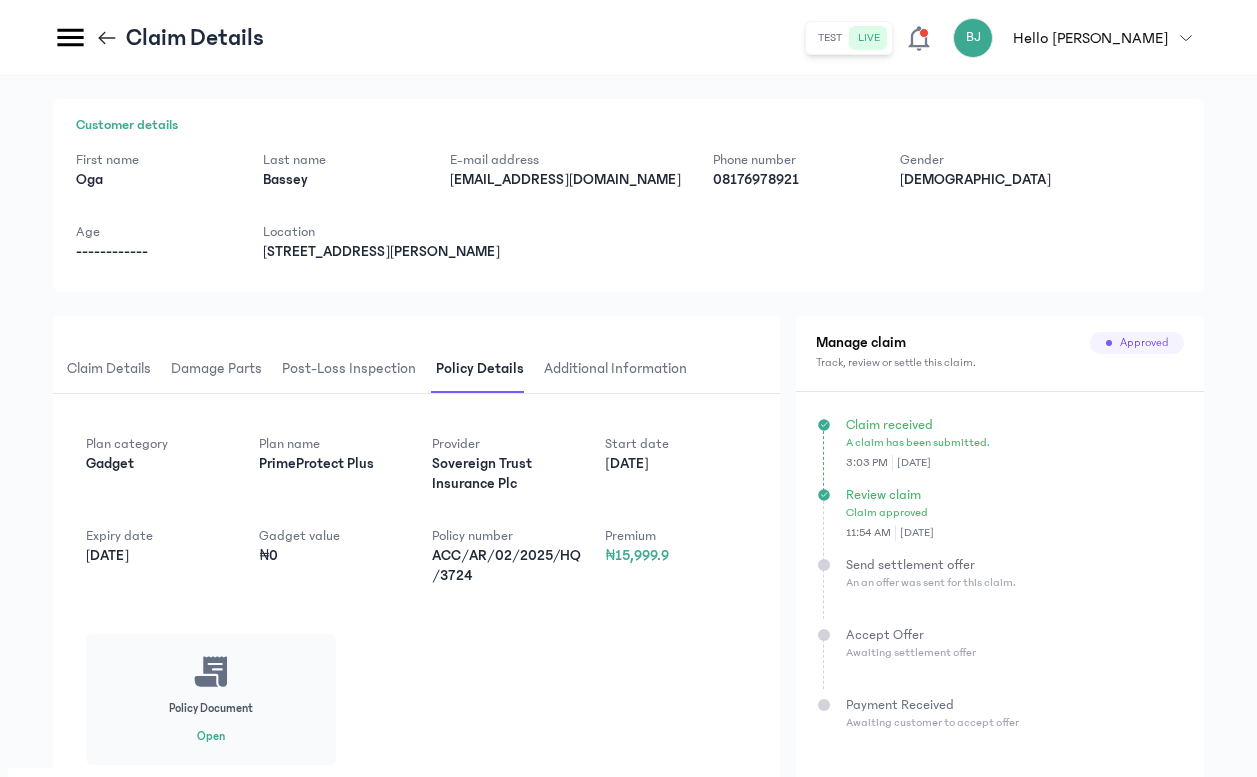 click on "Damage parts" at bounding box center (216, 369) 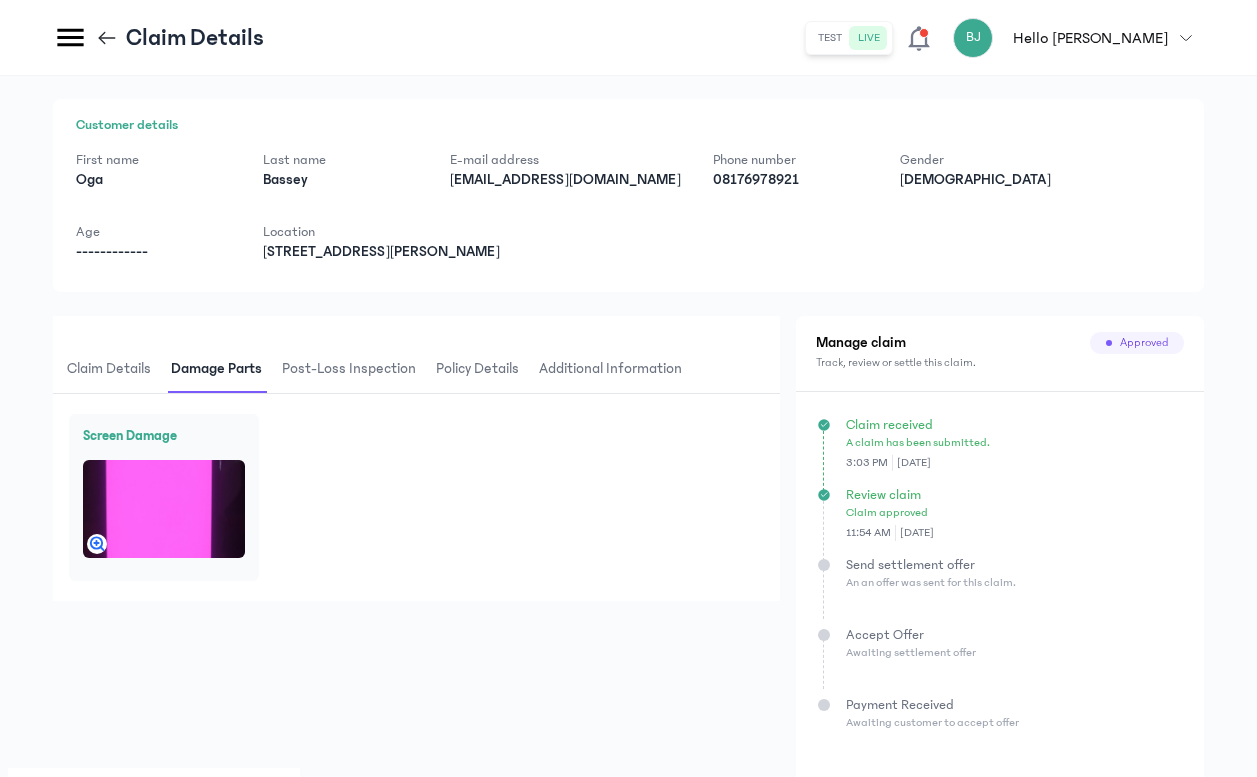 click 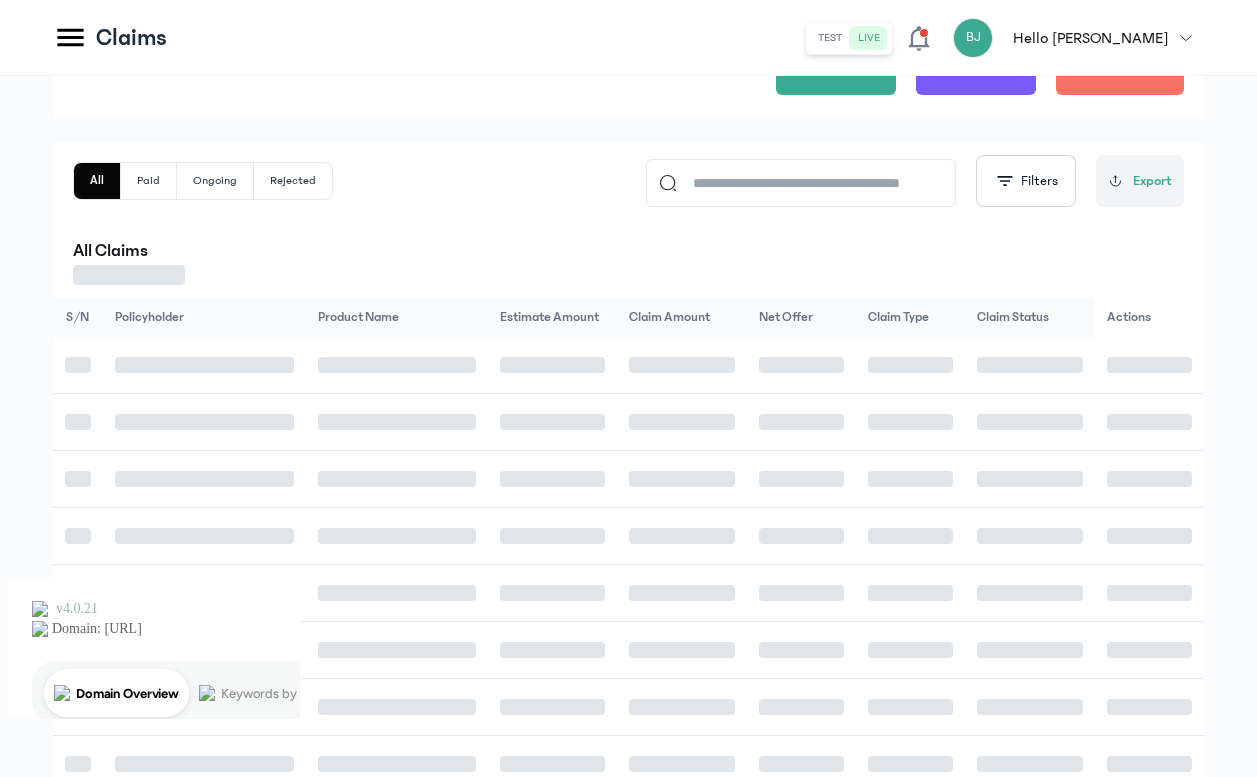 scroll, scrollTop: 135, scrollLeft: 0, axis: vertical 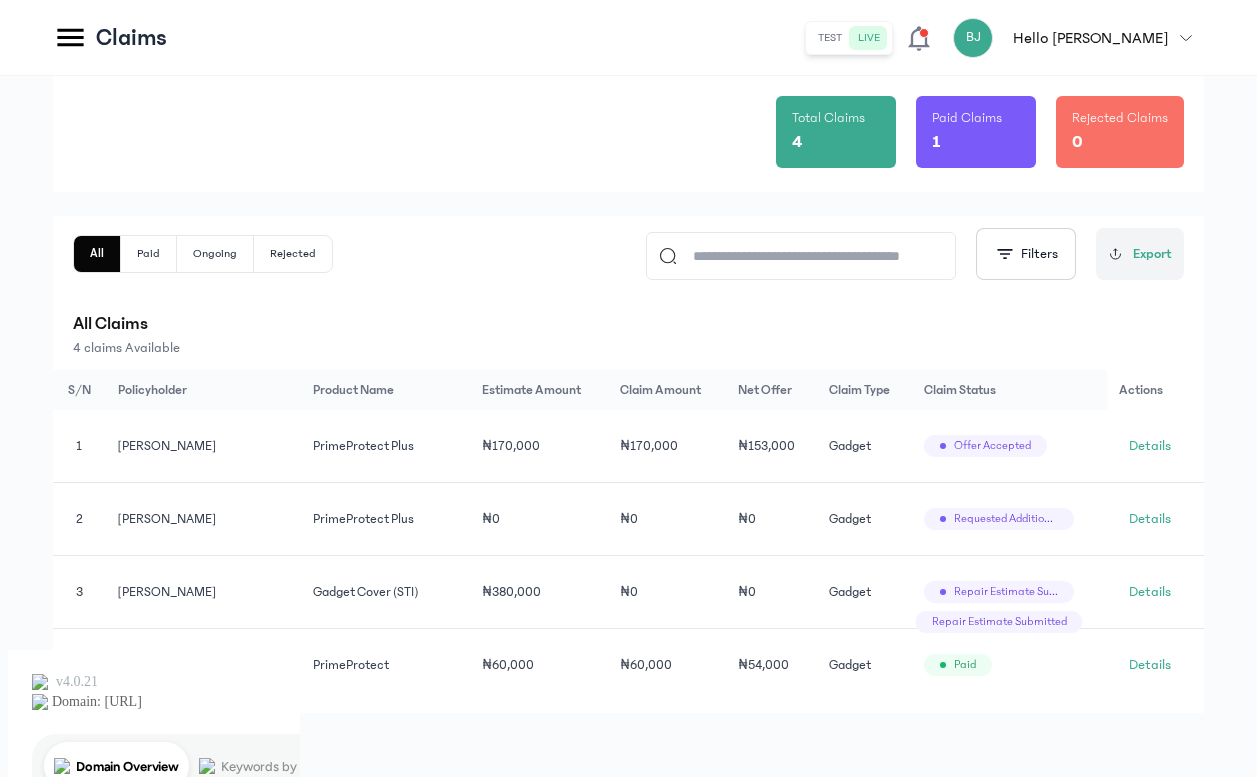 click on "Repair estimate submitted" at bounding box center [1006, 592] 